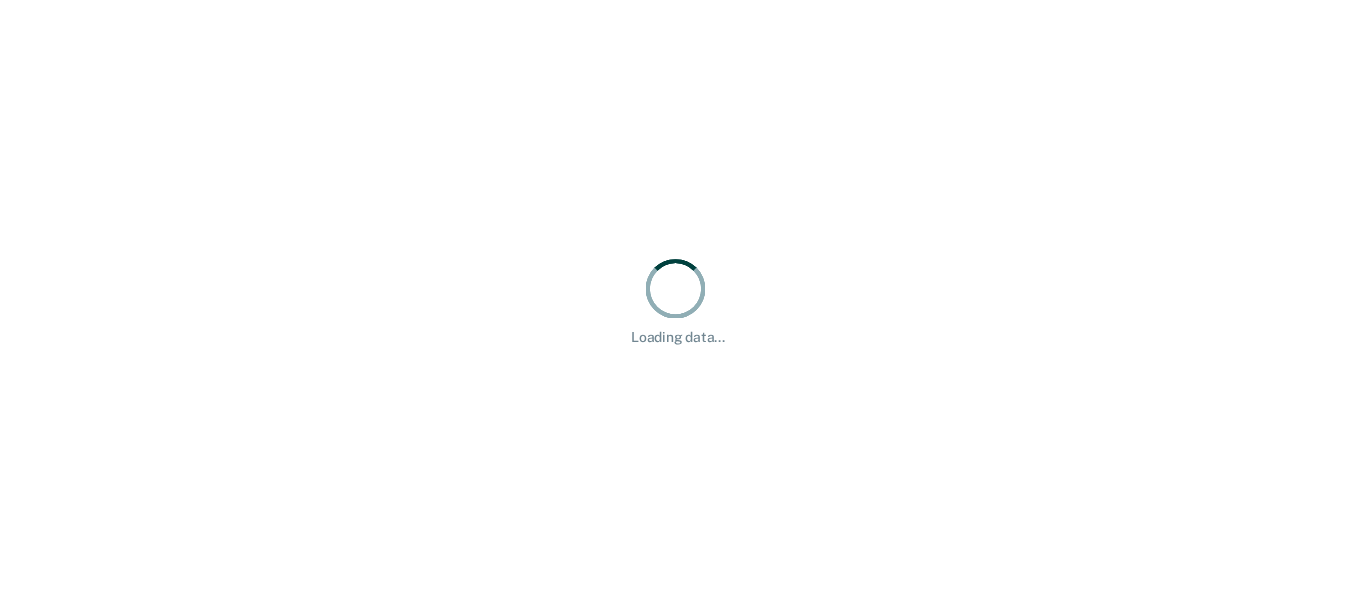 scroll, scrollTop: 0, scrollLeft: 0, axis: both 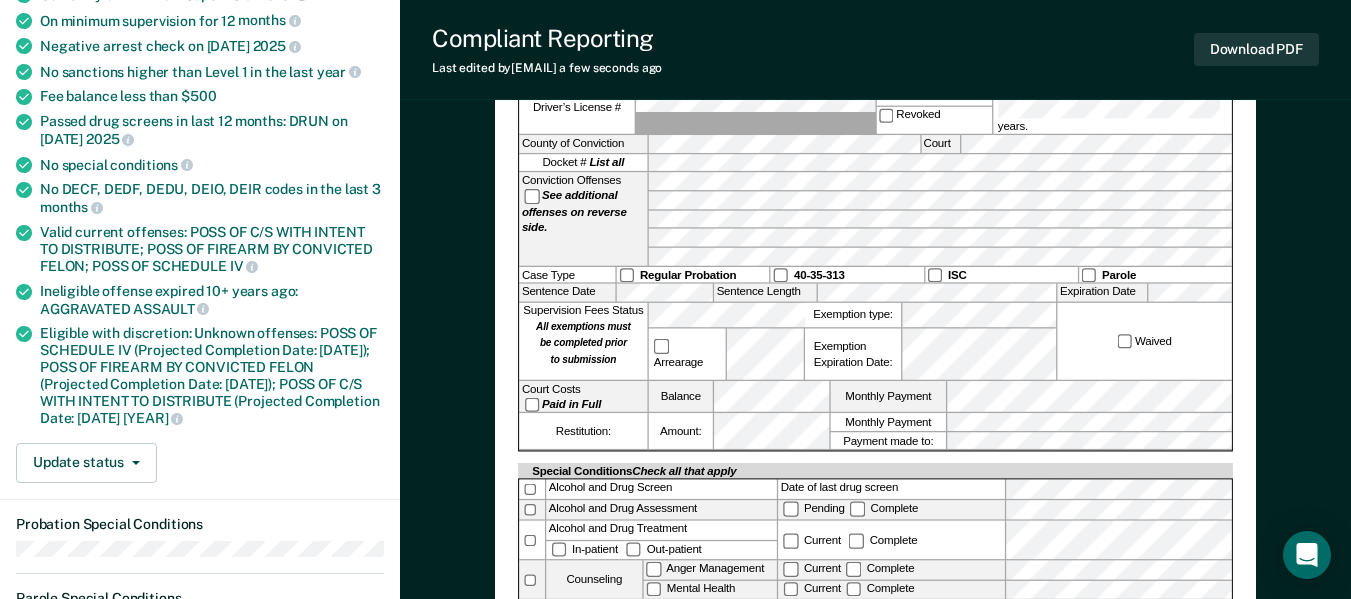 click on "TENNESSEE DEPARTMENT OF CORRECTION COMMUNITY SUPERVISION Telephone Reporting Referral Offender Name: TDOC ID #: Referral Type: IOT sanctioning ATR Supervision Transfer Physical Address Phone #: [PHONE] Current Employer Driver’s License #: [DL] Suspended Revoked for years. County of Conviction Court Docket # List all Conviction Offenses See additional offenses on reverse side. Case Type Regular Probation 40-35-313 ISC Parole Sentence Date Sentence Length Expiration Date Supervision Fees Status All exemptions must be completed prior to submission Arrearage Exemption type: Exemption Expiration Date: Waived Court Costs Paid in Full Balance Monthly Payment Restitution: Amount: Monthly Payment Payment made to: Special Conditions Check all that apply Alcohol and Drug Screen Date of last drug screen Alcohol and Drug Assessment Pending Complete Alcohol and Drug Treatment In-patient Out-patient Current Complete Counseling Anger Management Mental Health Current Complete" at bounding box center [875, 528] 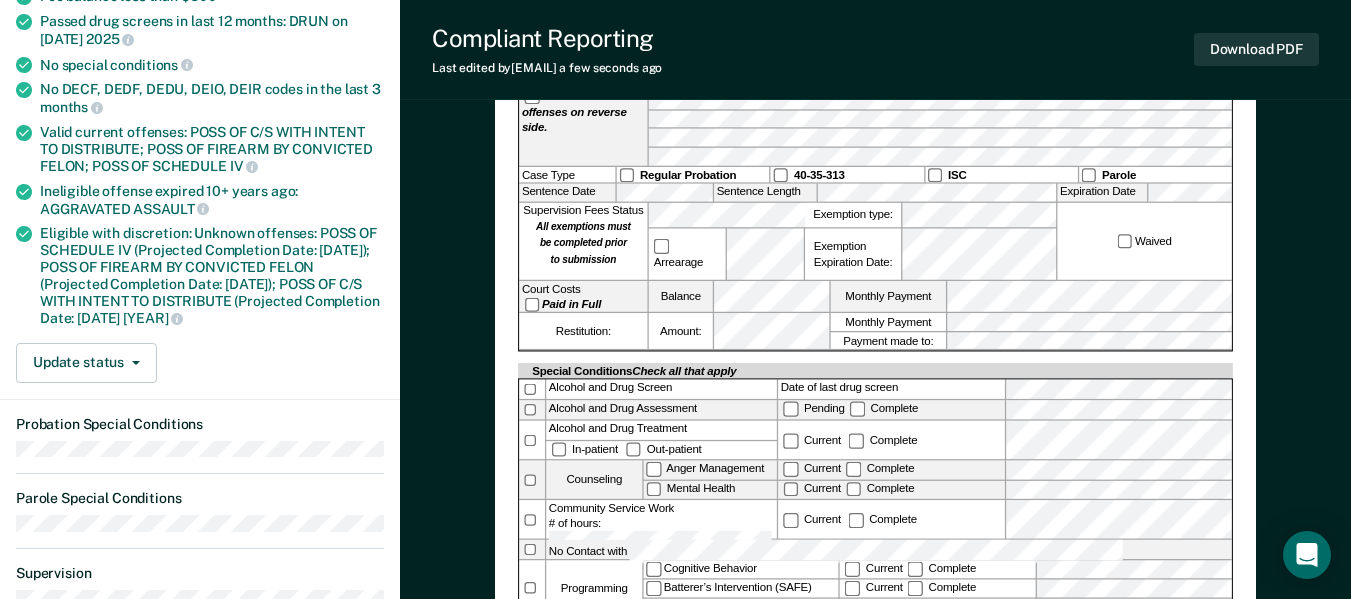 scroll, scrollTop: 0, scrollLeft: 0, axis: both 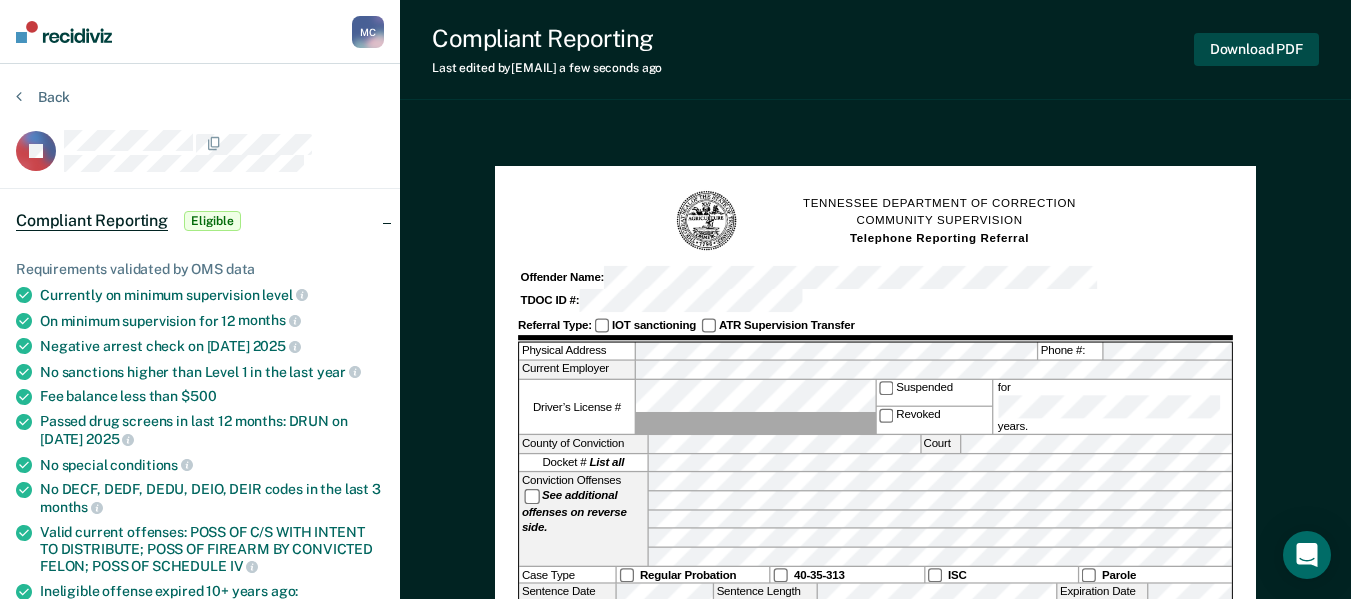 click on "Download PDF" at bounding box center (1256, 49) 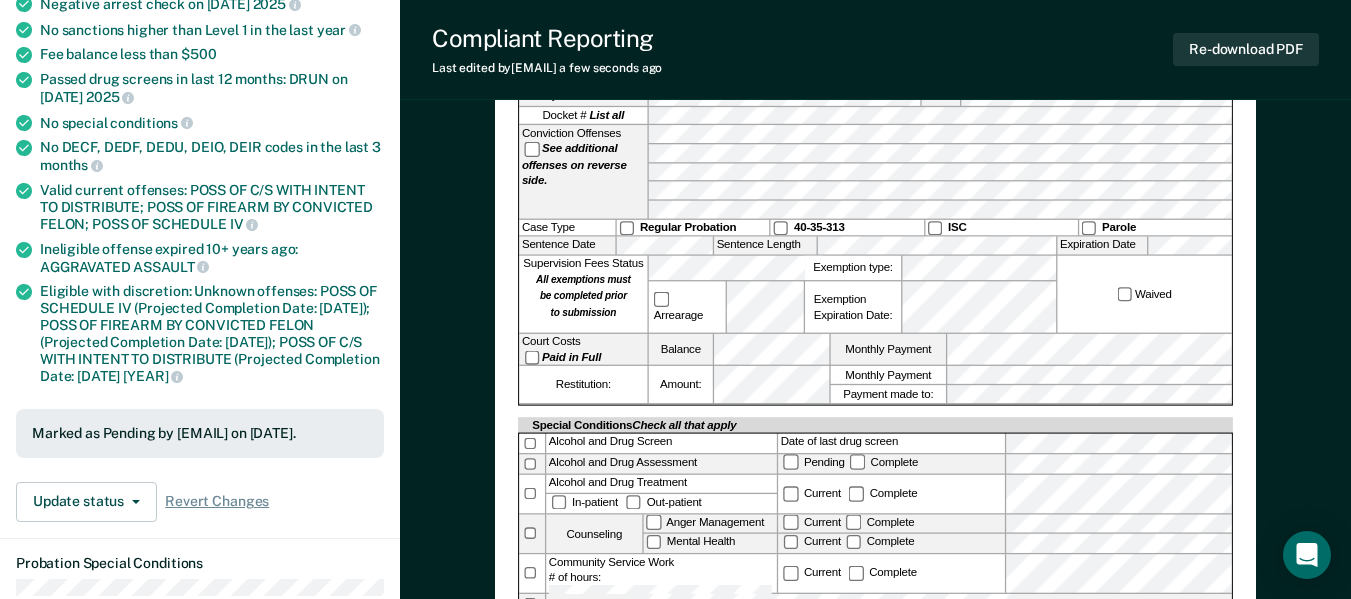 scroll, scrollTop: 0, scrollLeft: 0, axis: both 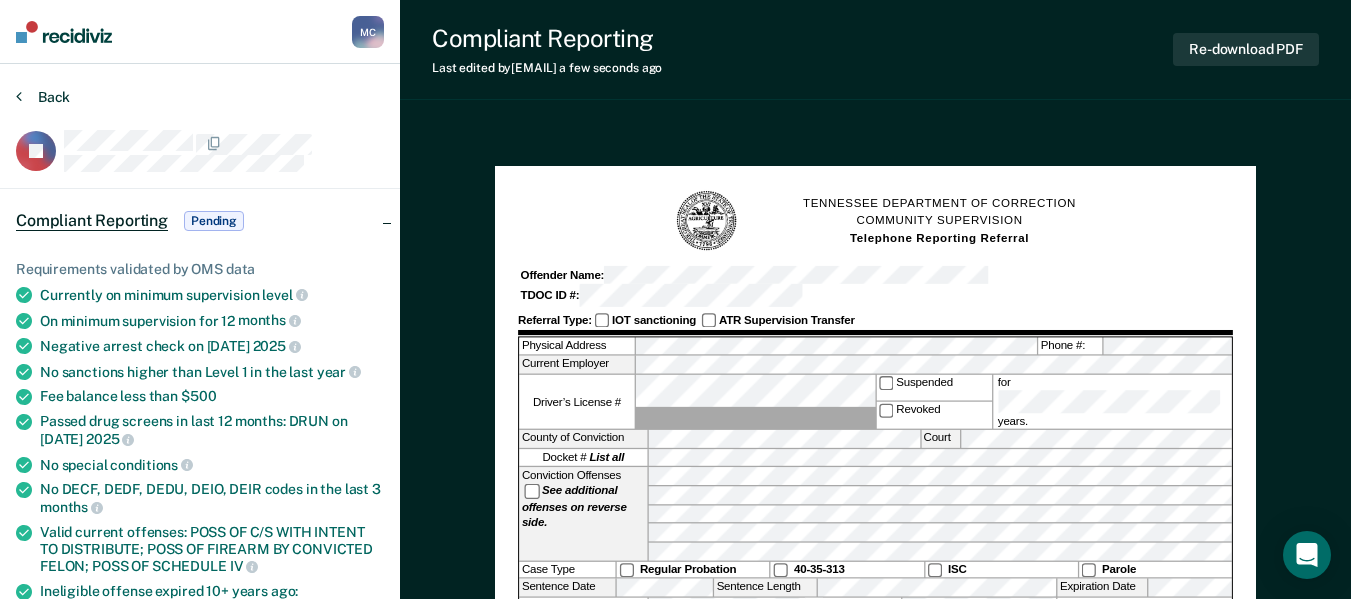 click at bounding box center (19, 96) 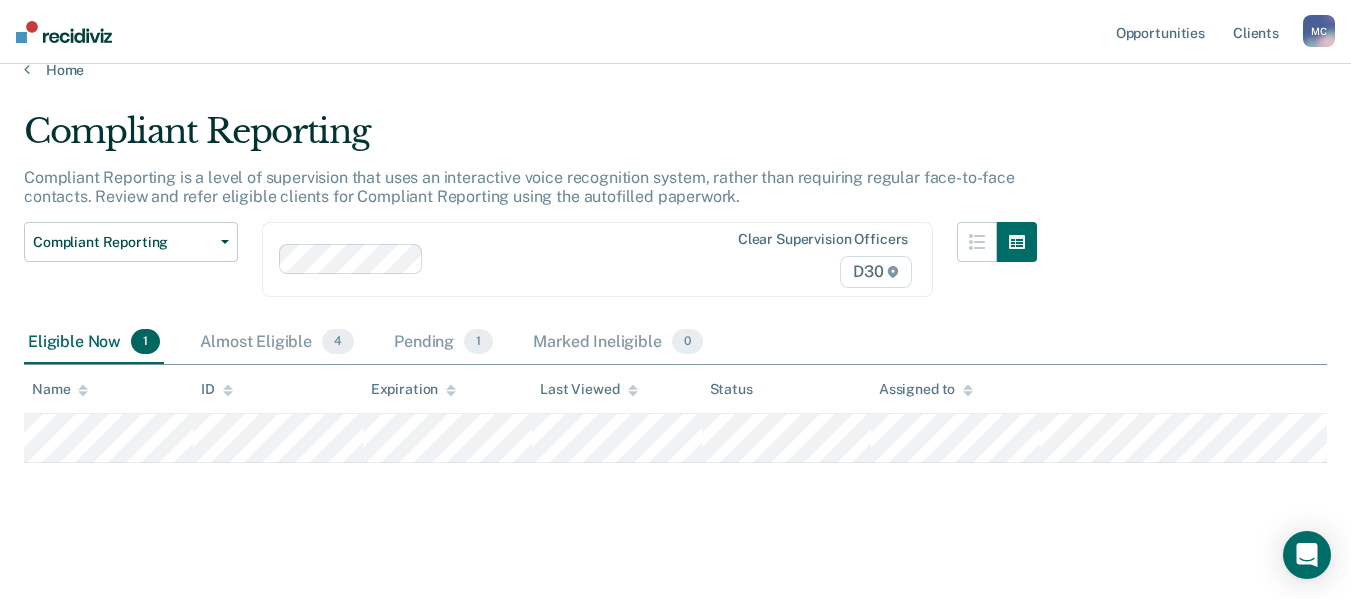 scroll, scrollTop: 35, scrollLeft: 0, axis: vertical 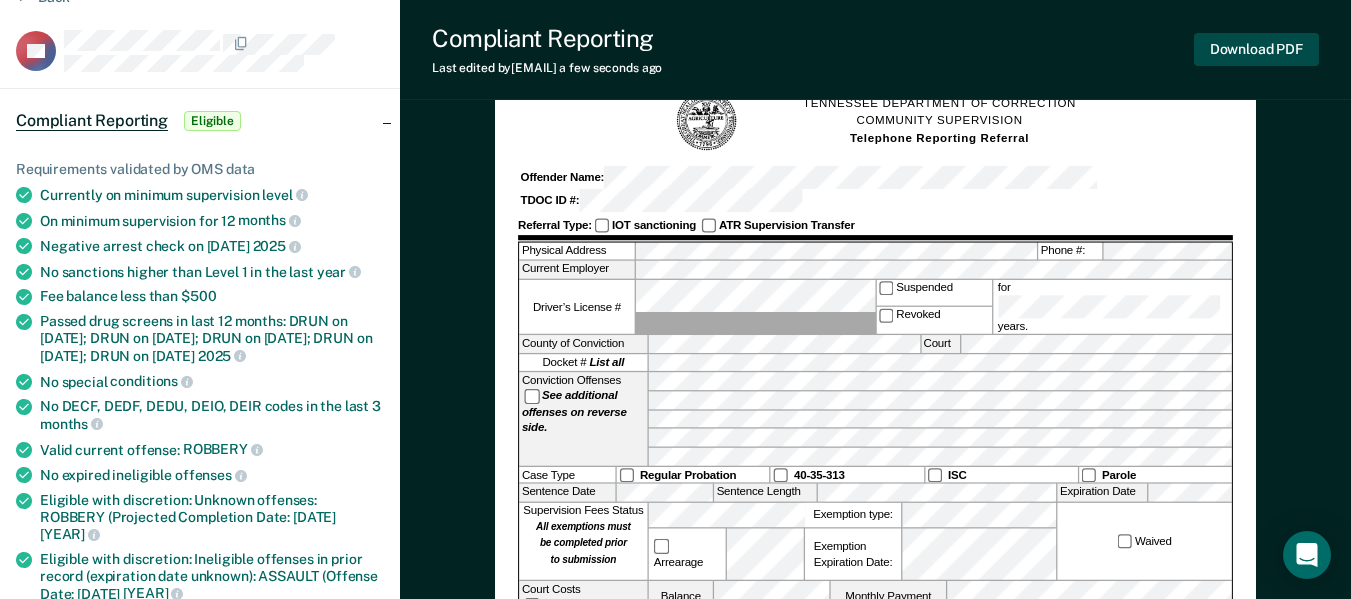 click on "Download PDF" at bounding box center [1256, 49] 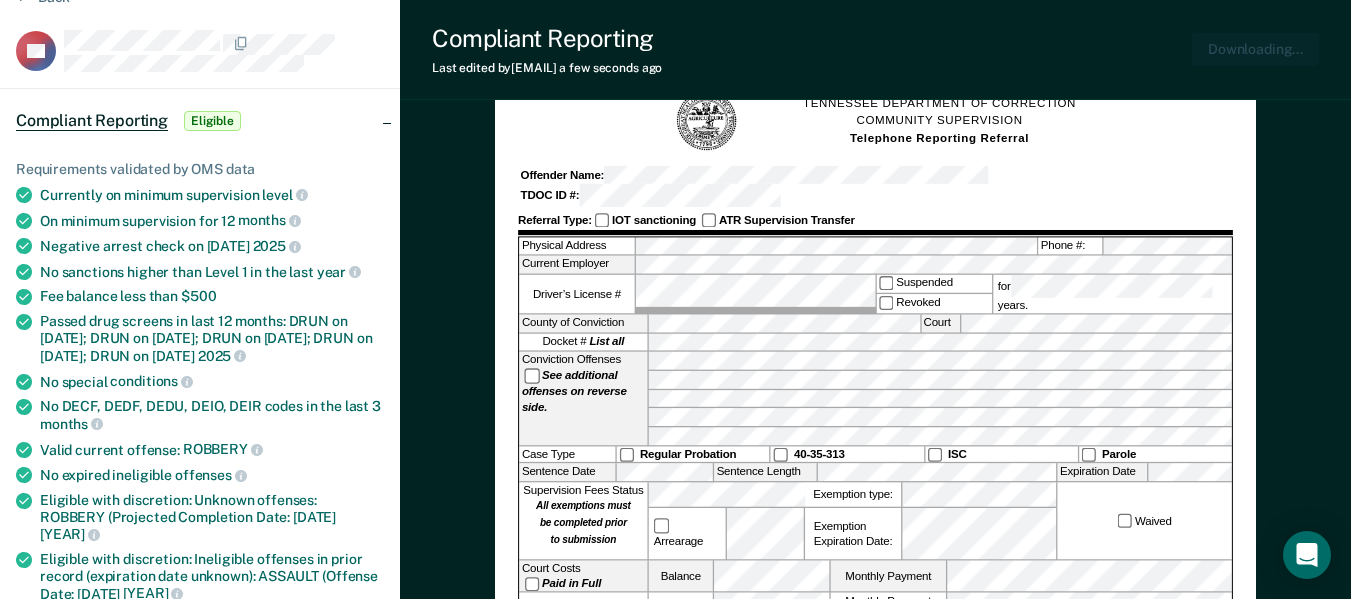 scroll, scrollTop: 0, scrollLeft: 0, axis: both 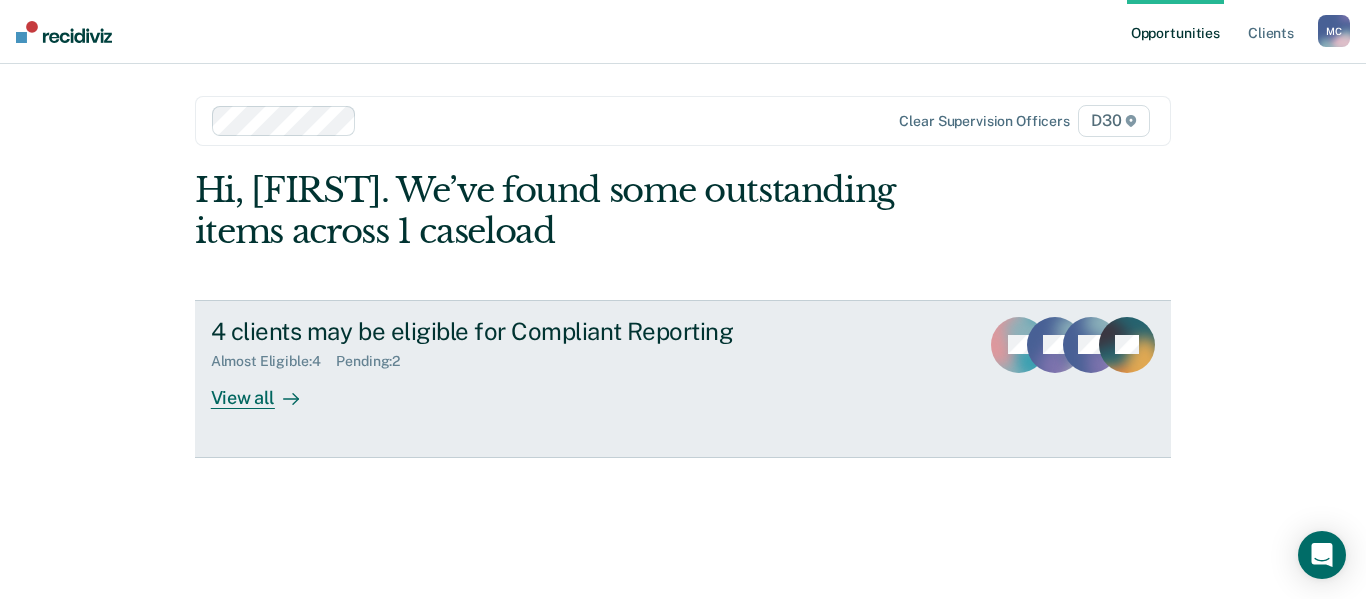 click on "4 clients may be eligible for Compliant Reporting" at bounding box center [562, 331] 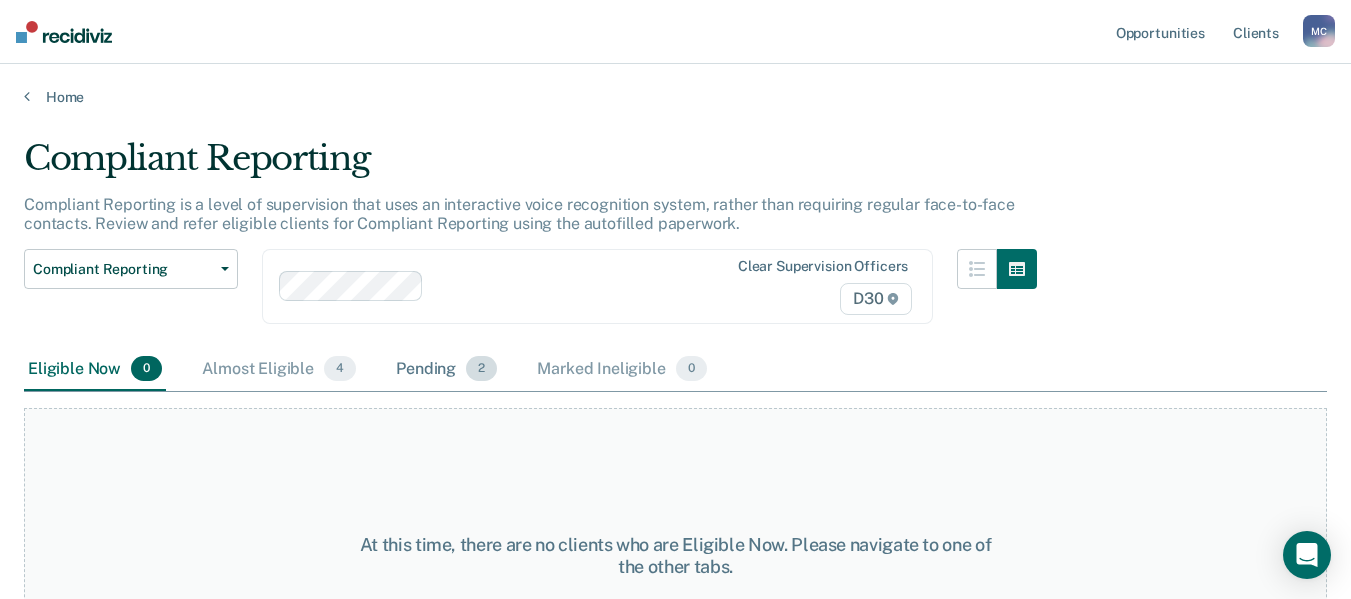 click on "2" at bounding box center [340, 369] 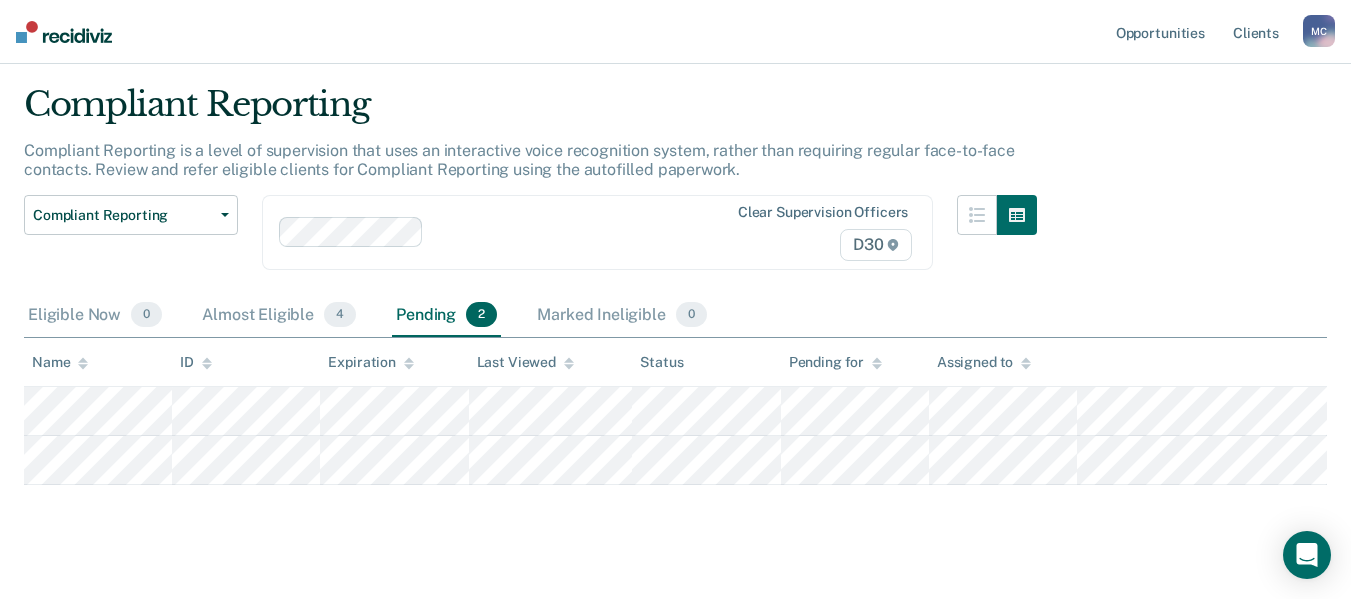 scroll, scrollTop: 84, scrollLeft: 0, axis: vertical 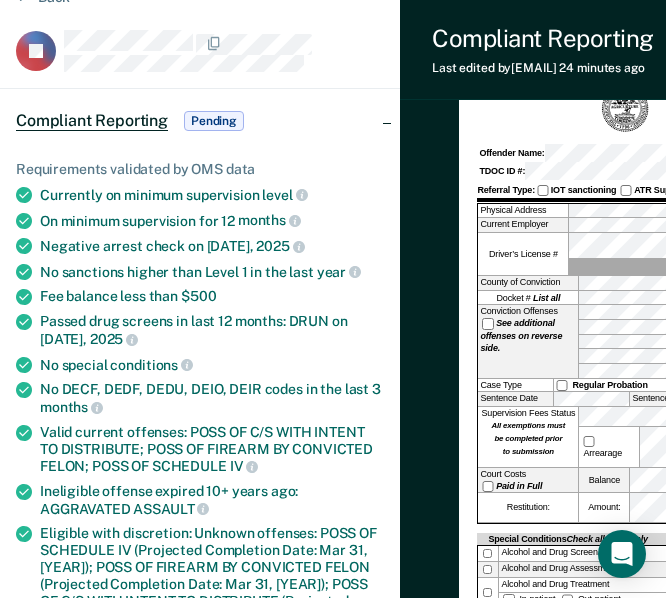 click on "Compliant Reporting Last edited by  Miranda.Cicero@tn.gov   24 minutes ago Re-download PDF" at bounding box center [697, 50] 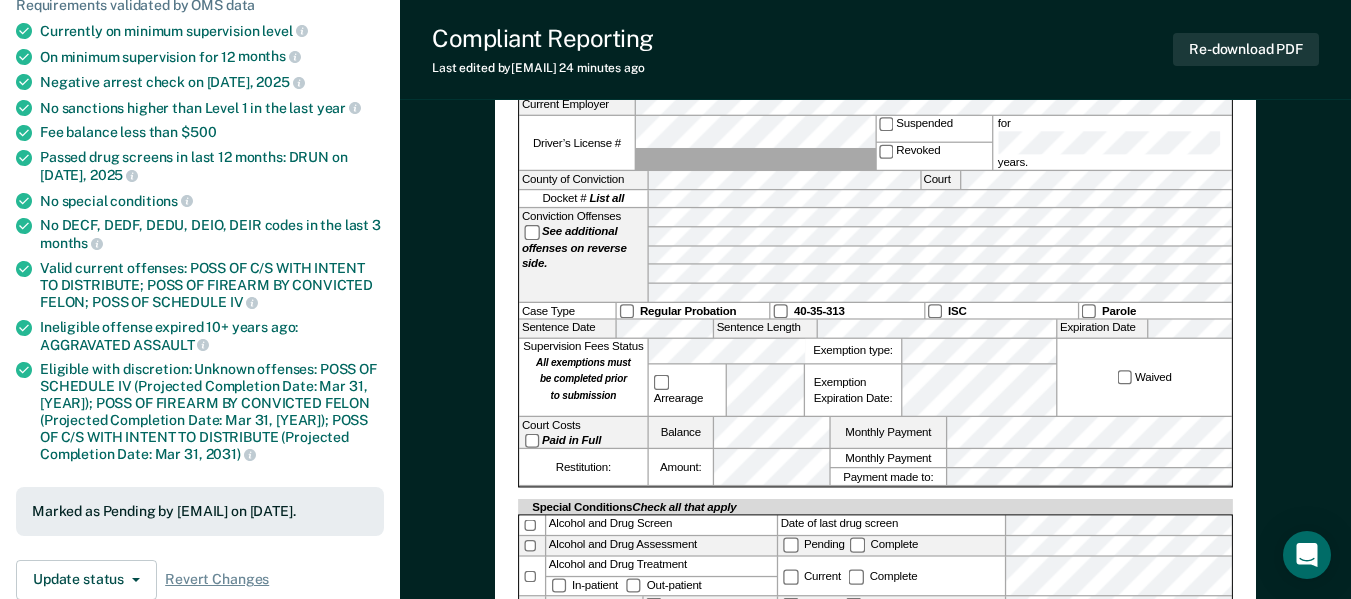 scroll, scrollTop: 300, scrollLeft: 0, axis: vertical 